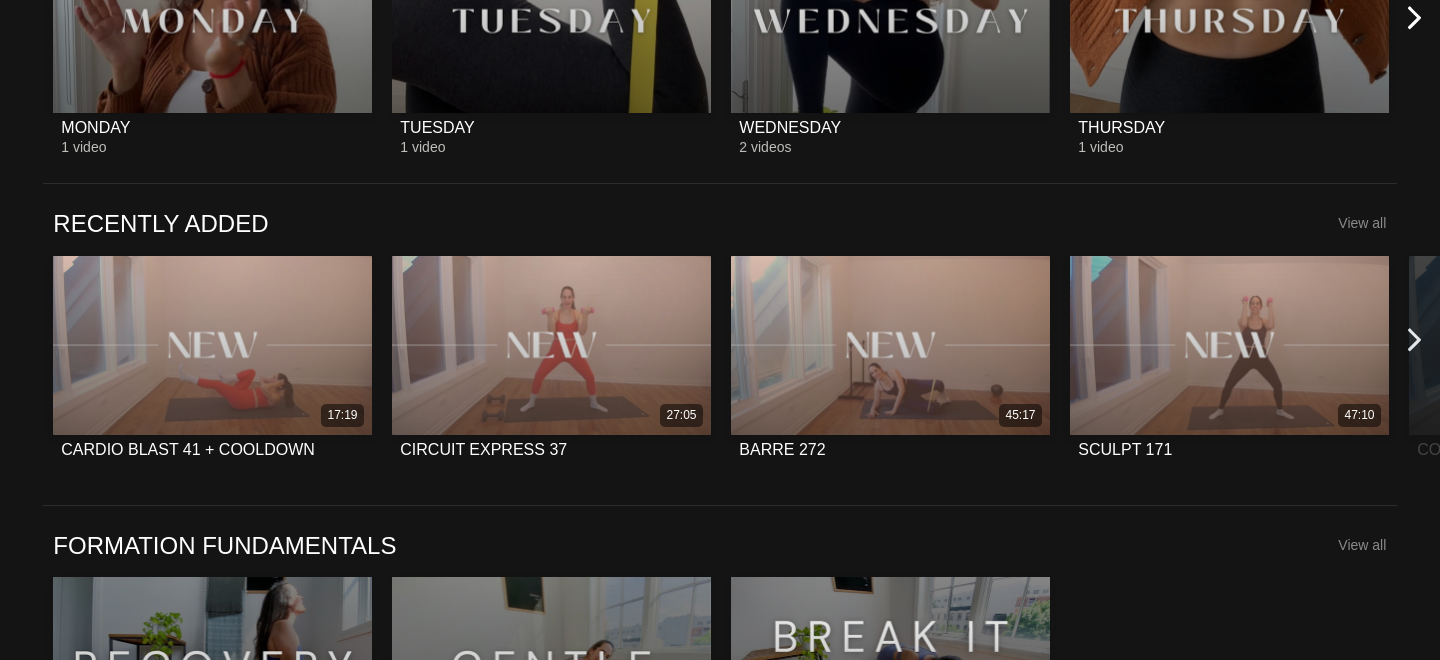scroll, scrollTop: 1065, scrollLeft: 0, axis: vertical 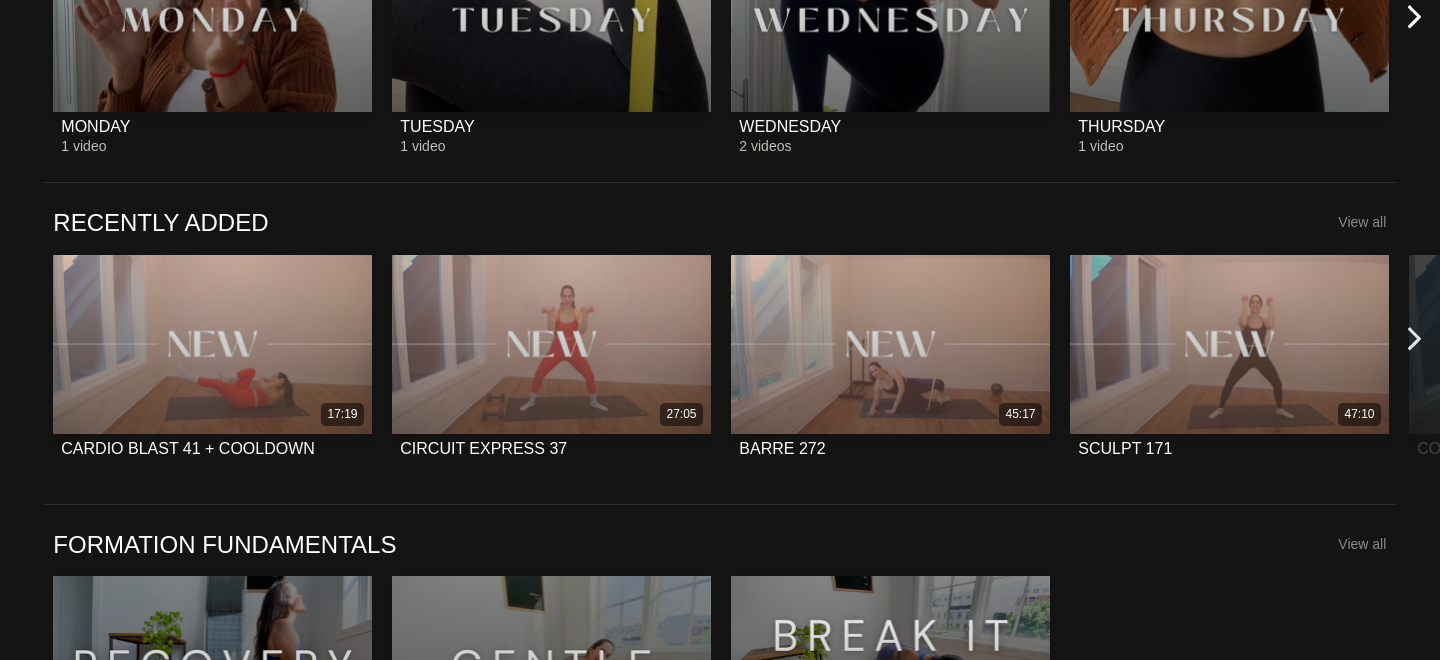 click at bounding box center [1414, 338] 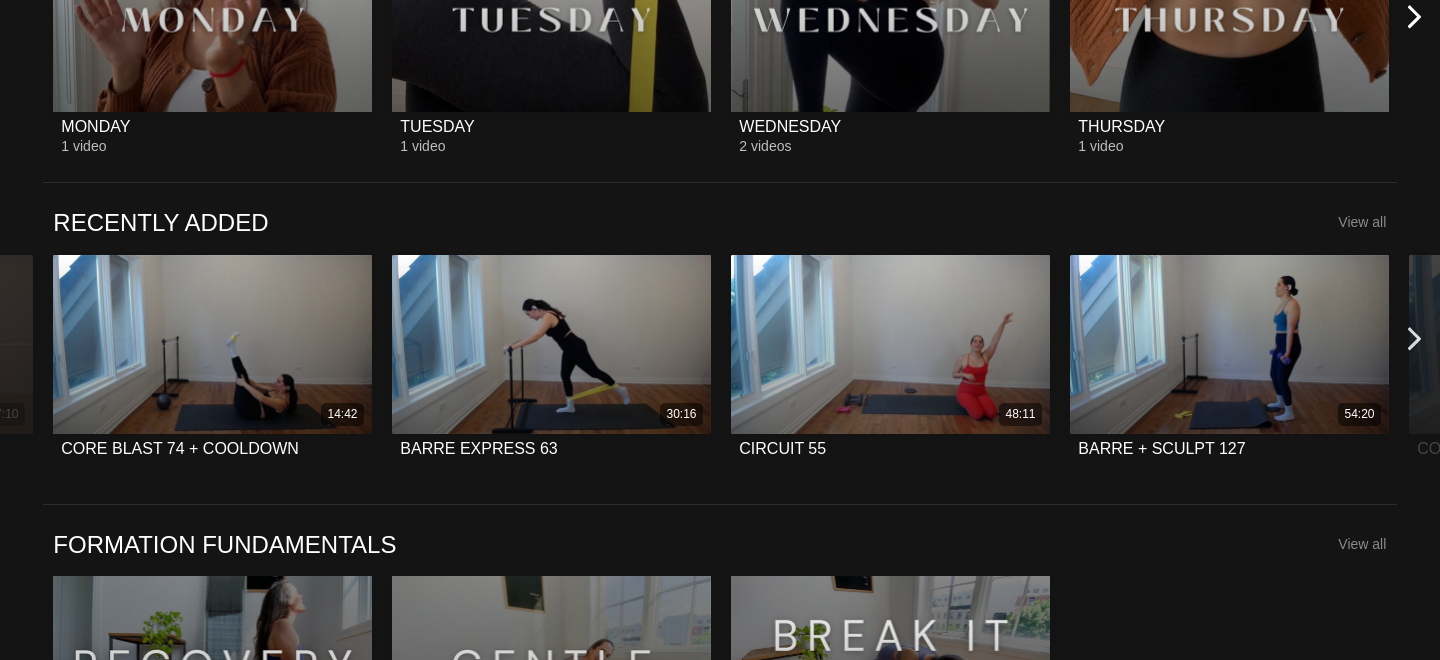 click at bounding box center [1414, 338] 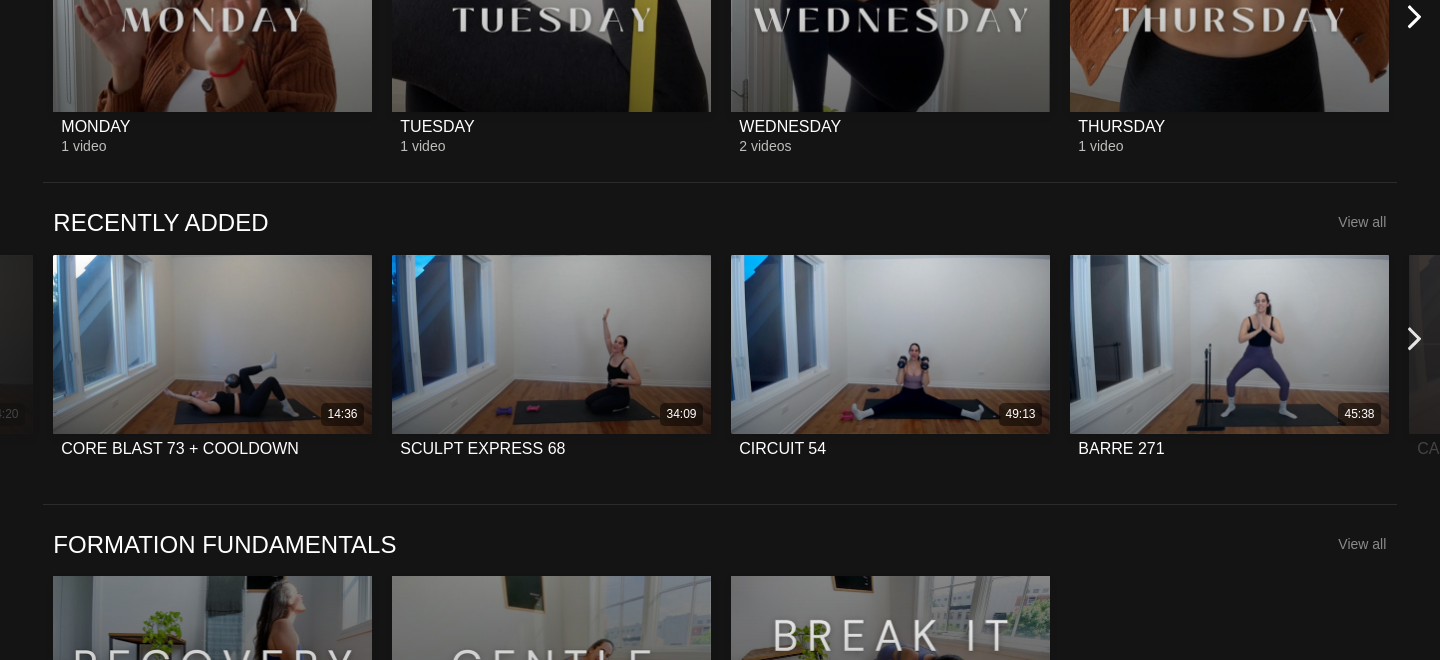 click at bounding box center [1414, 338] 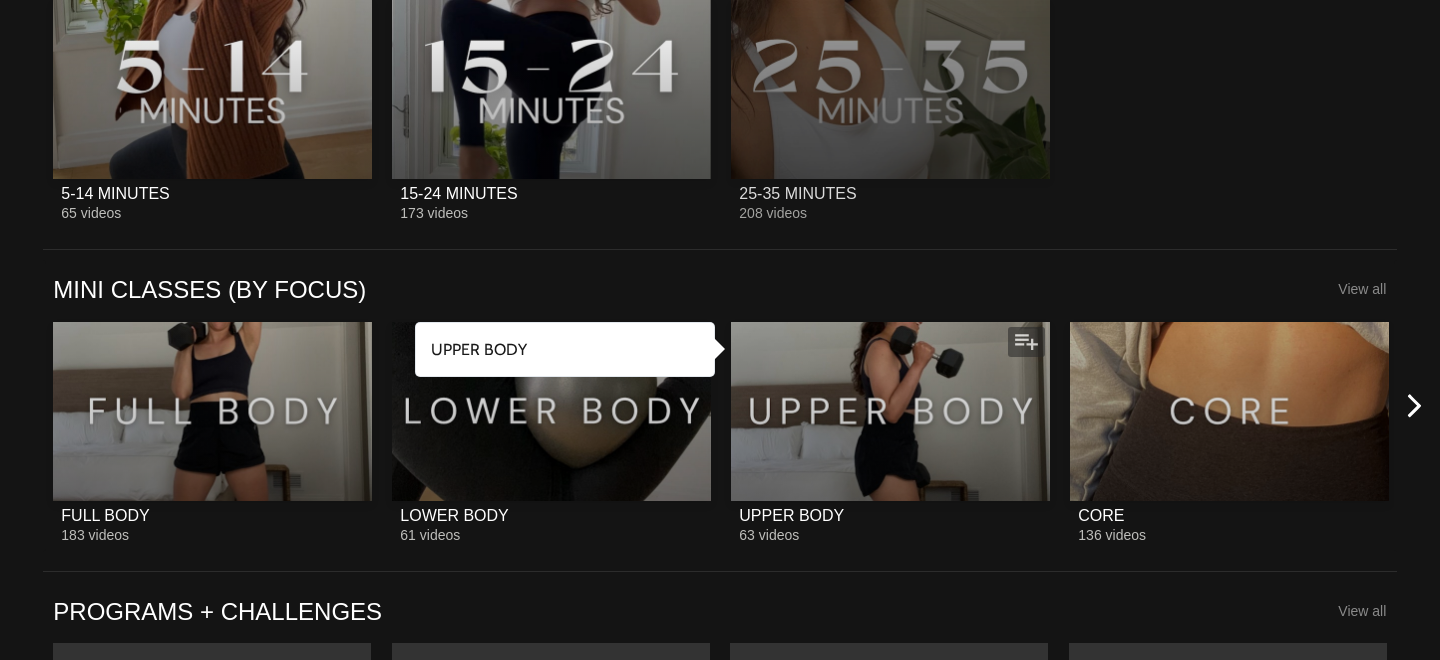 scroll, scrollTop: 2299, scrollLeft: 0, axis: vertical 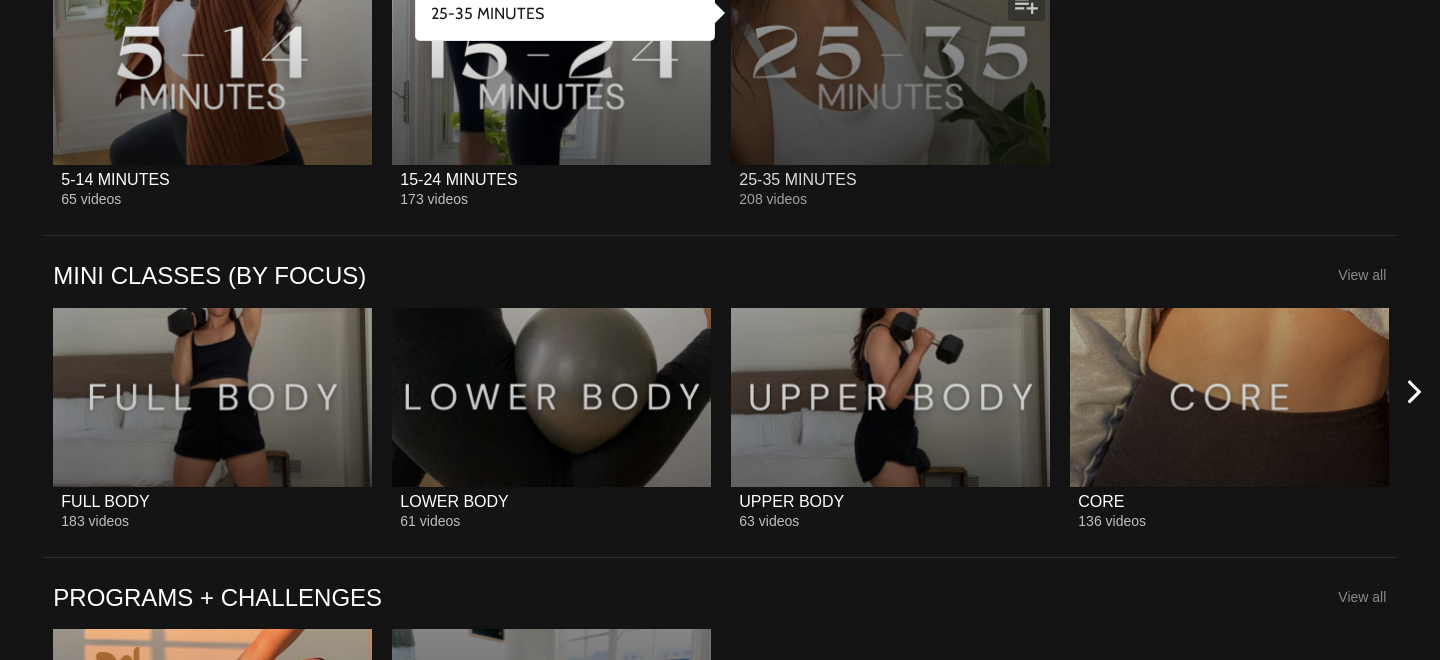 click at bounding box center (890, 75) 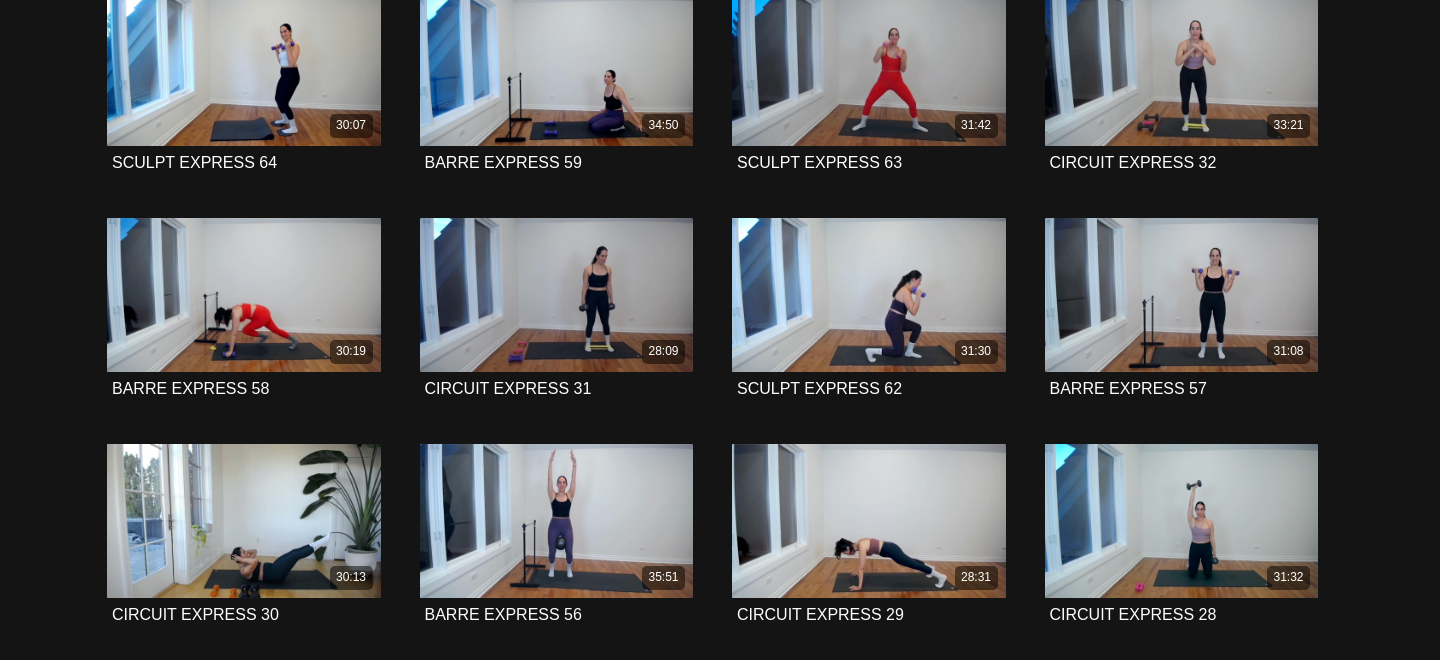 scroll, scrollTop: 1191, scrollLeft: 0, axis: vertical 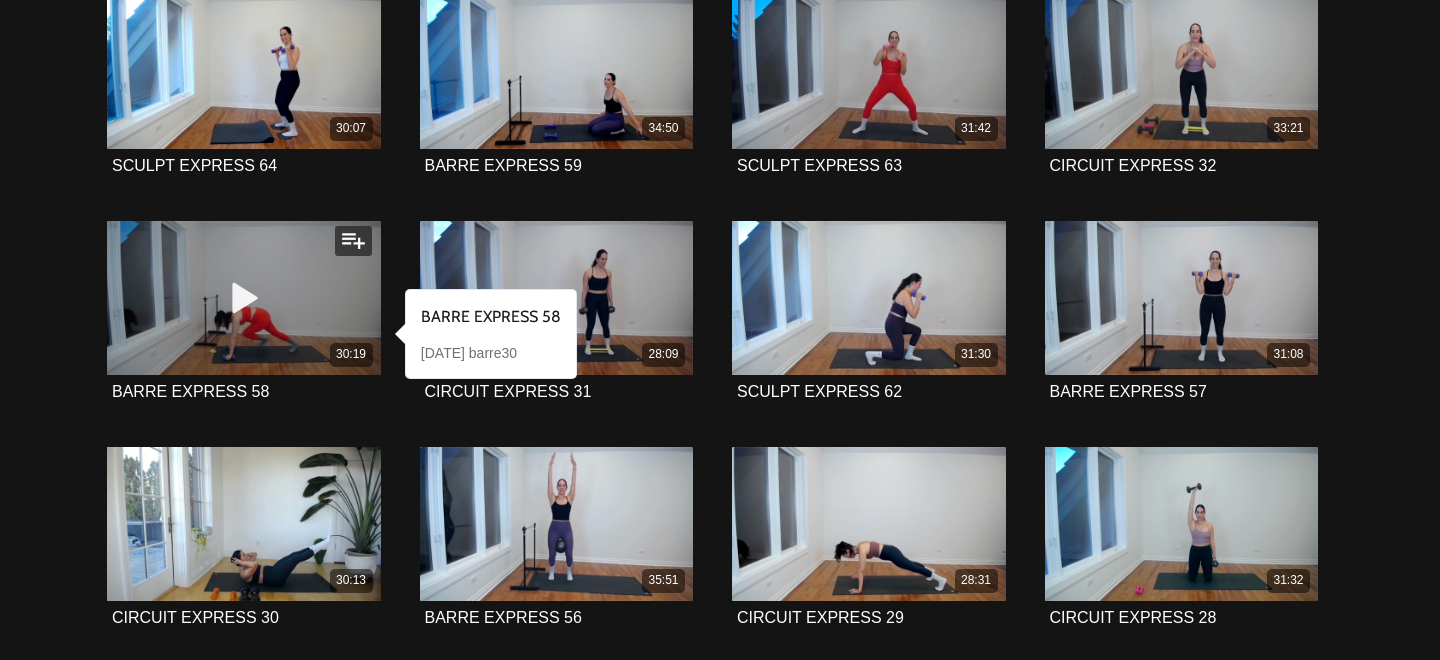 click on "30:19" at bounding box center [244, 298] 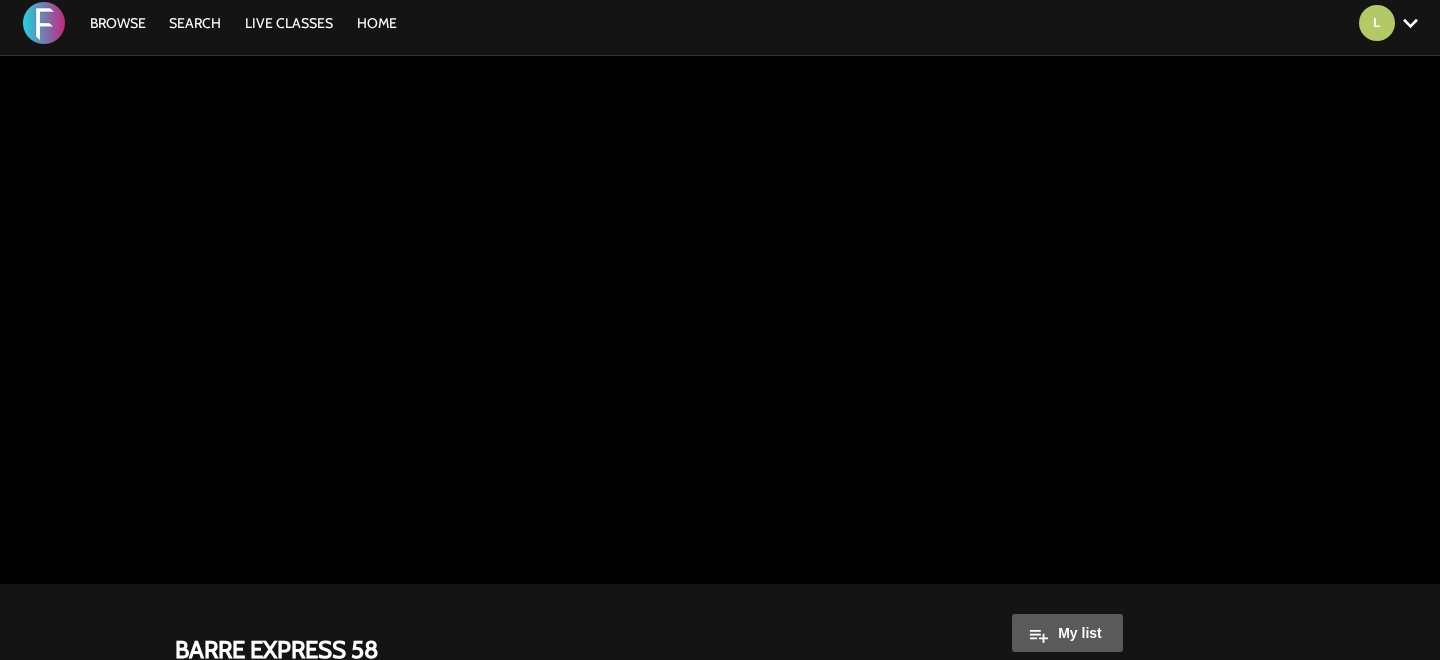 scroll, scrollTop: 0, scrollLeft: 0, axis: both 